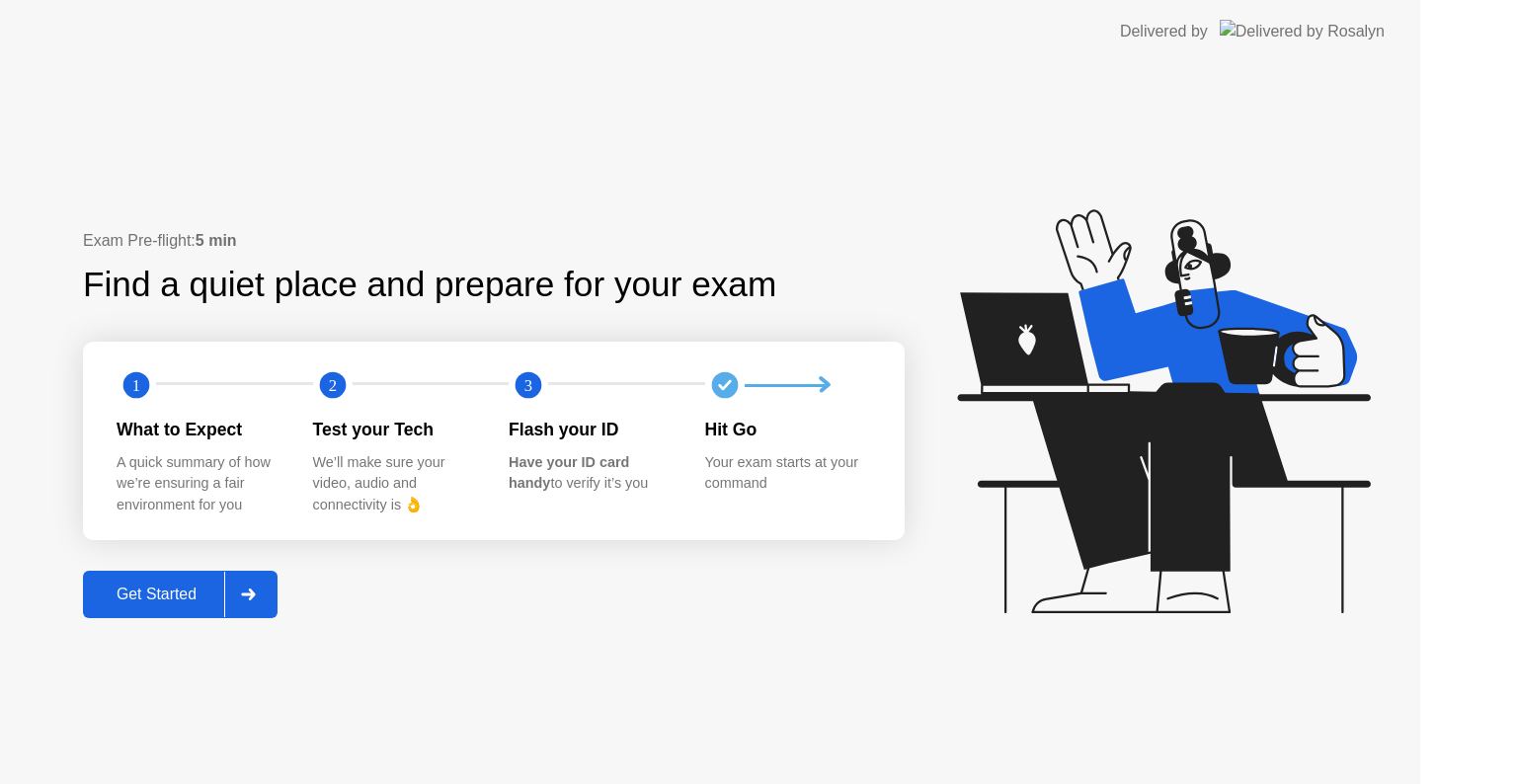 scroll, scrollTop: 0, scrollLeft: 0, axis: both 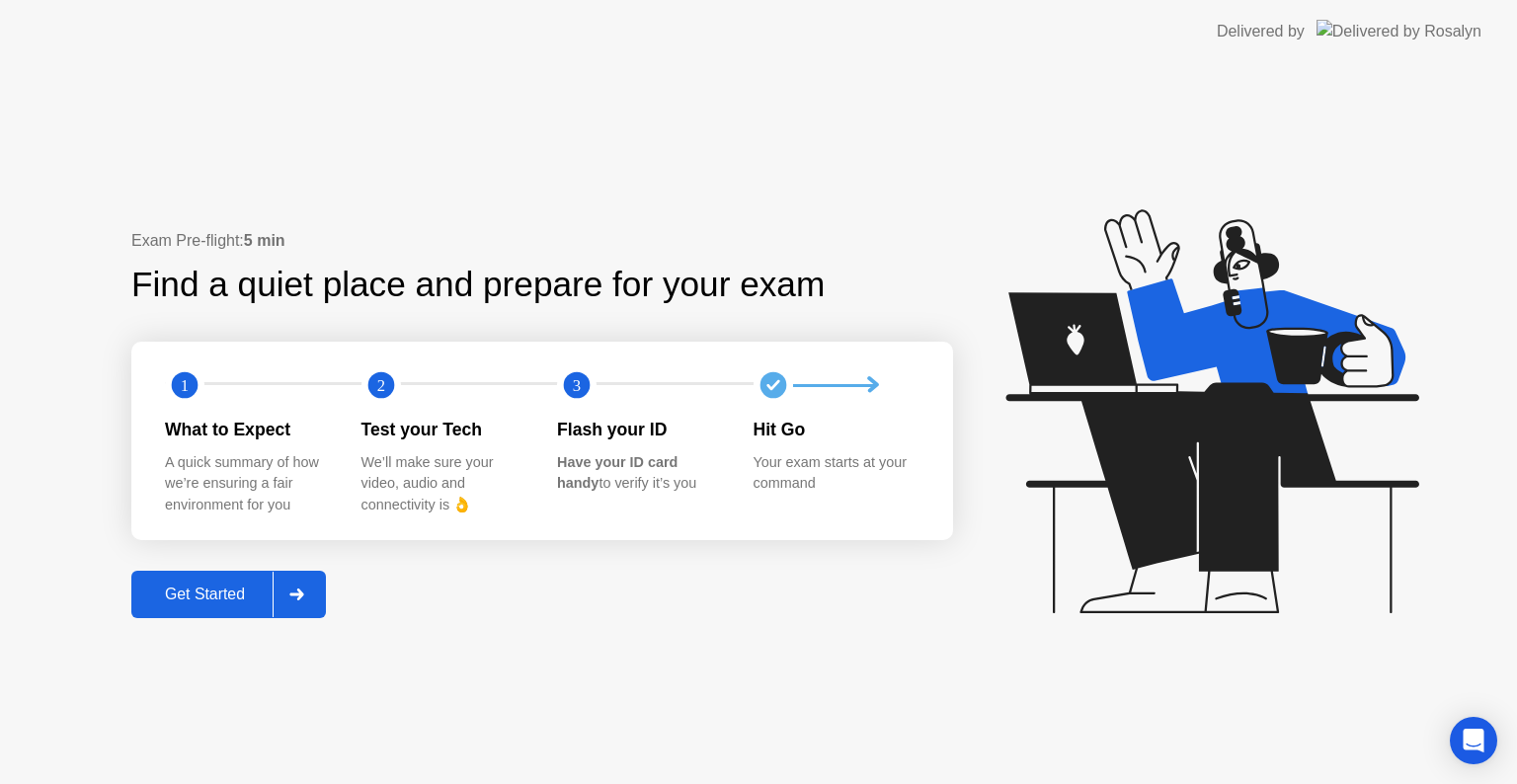 click on "Get Started" 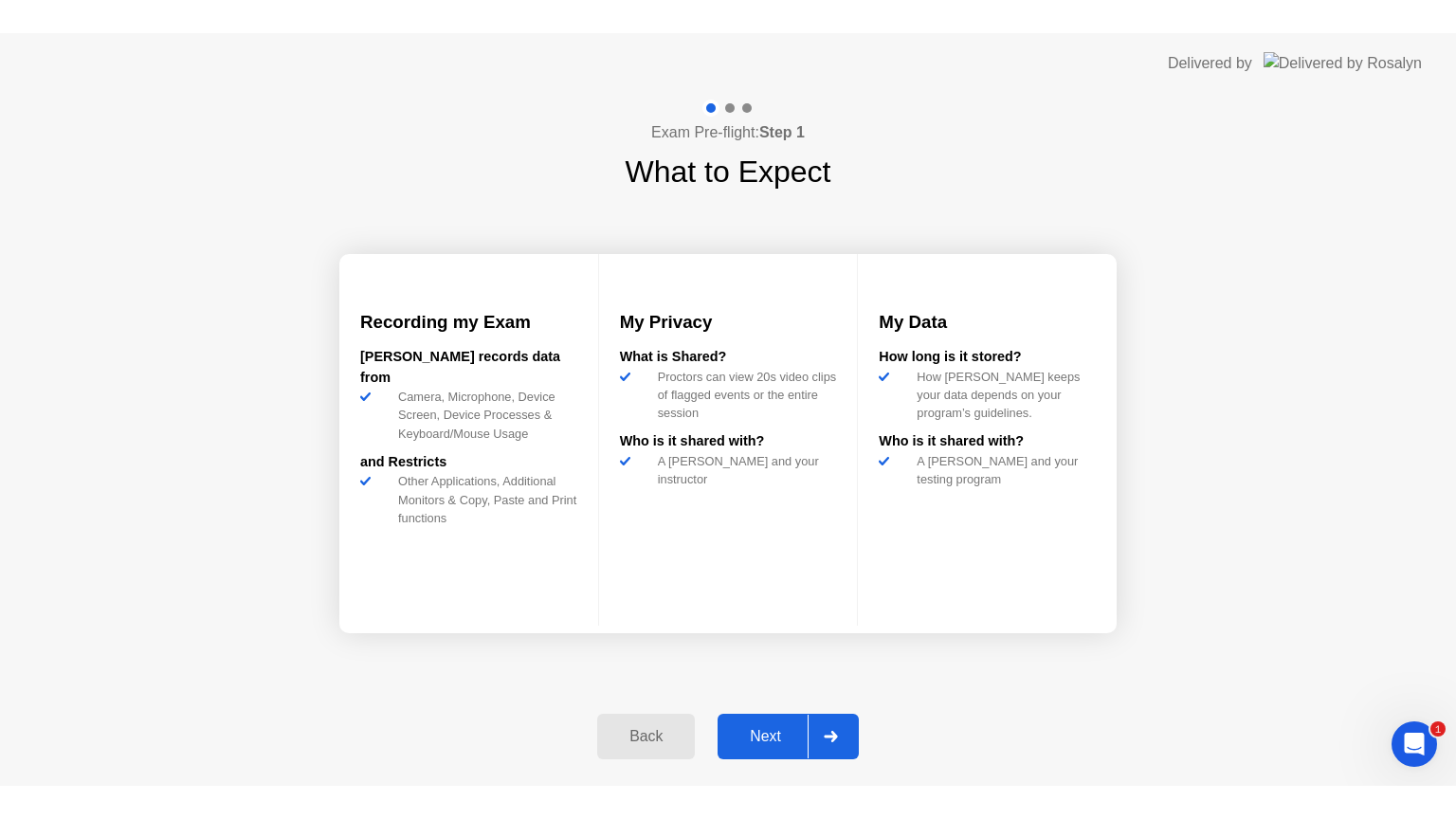 scroll, scrollTop: 0, scrollLeft: 0, axis: both 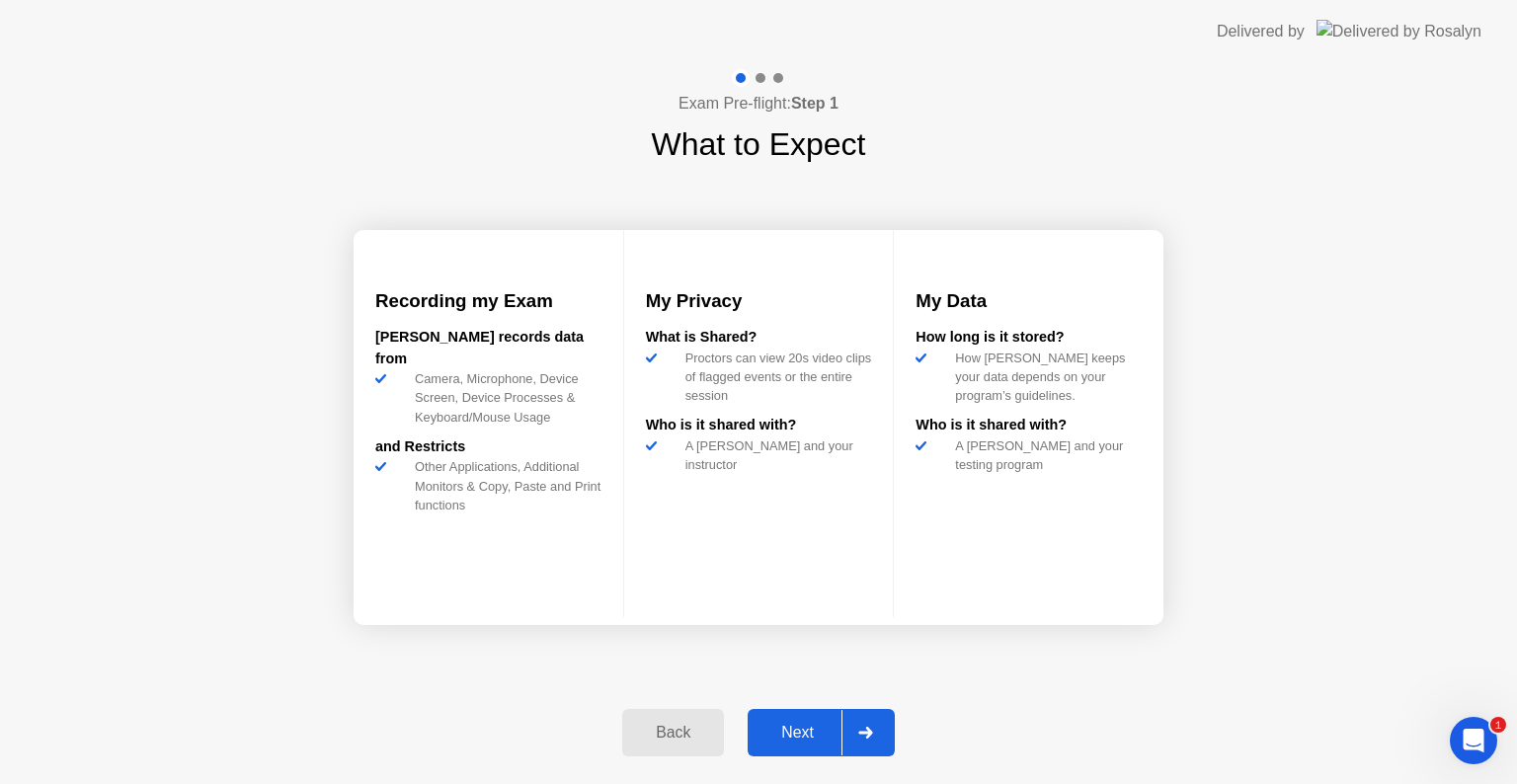 click on "Next" 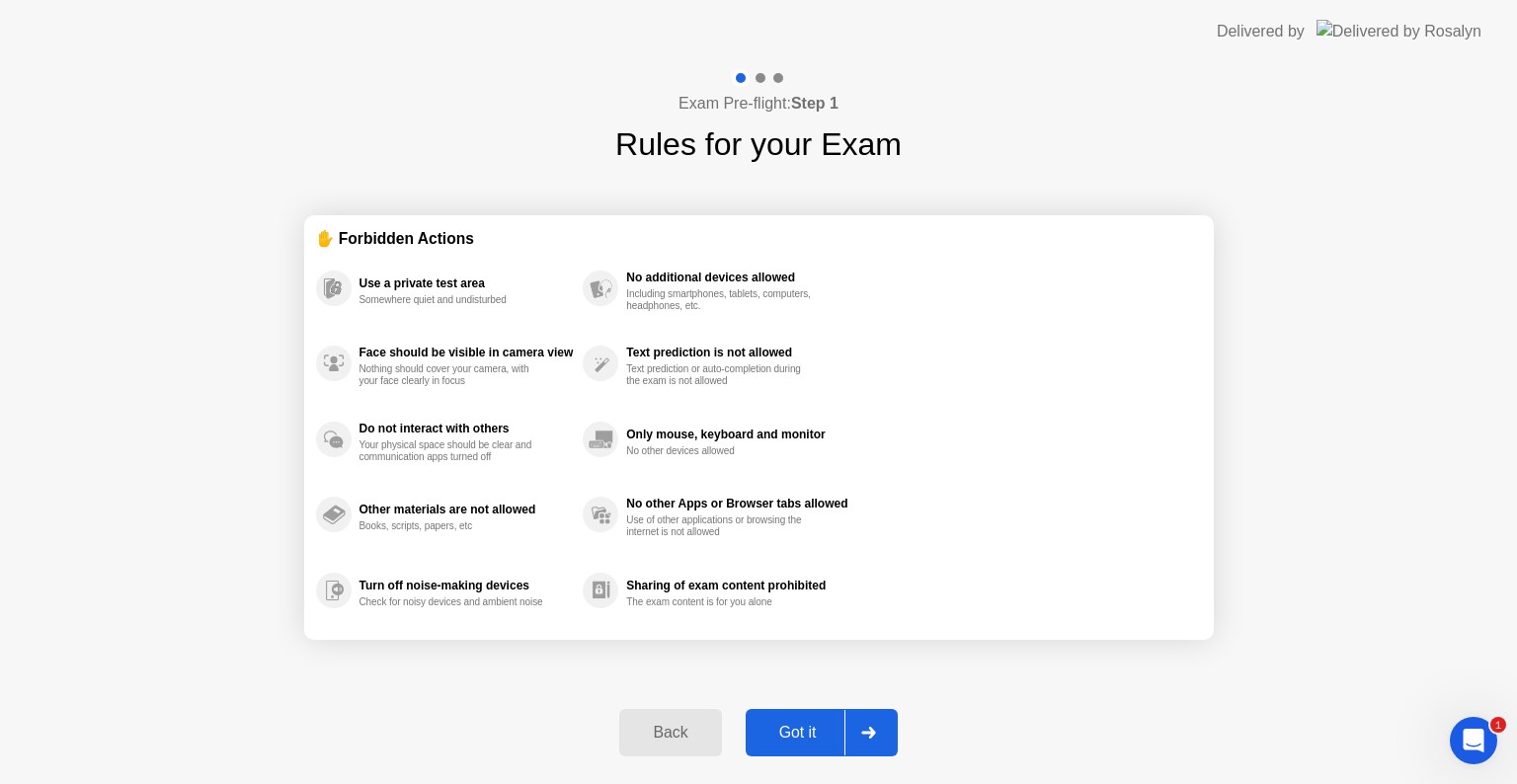 click on "Got it" 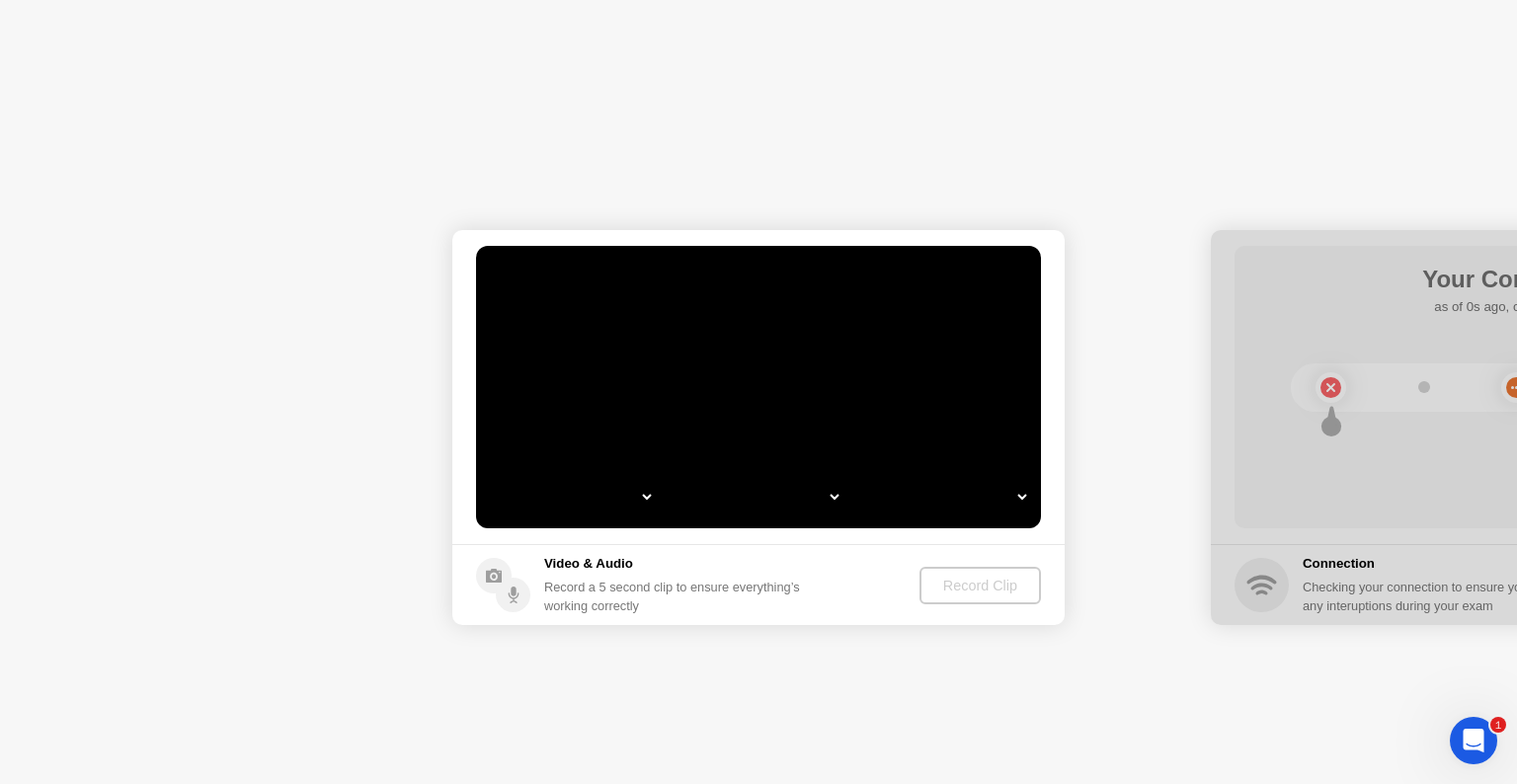 select on "*" 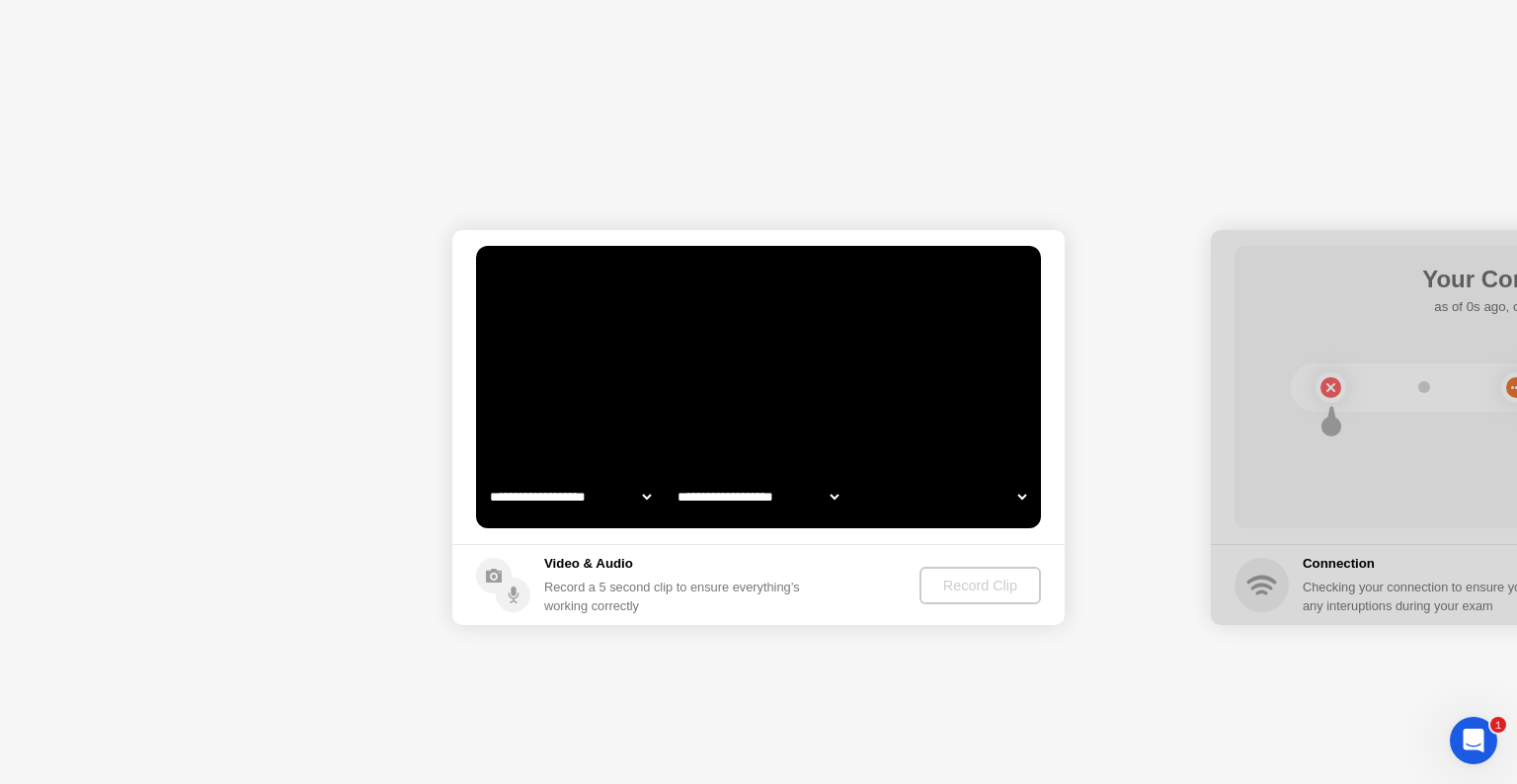 select on "*" 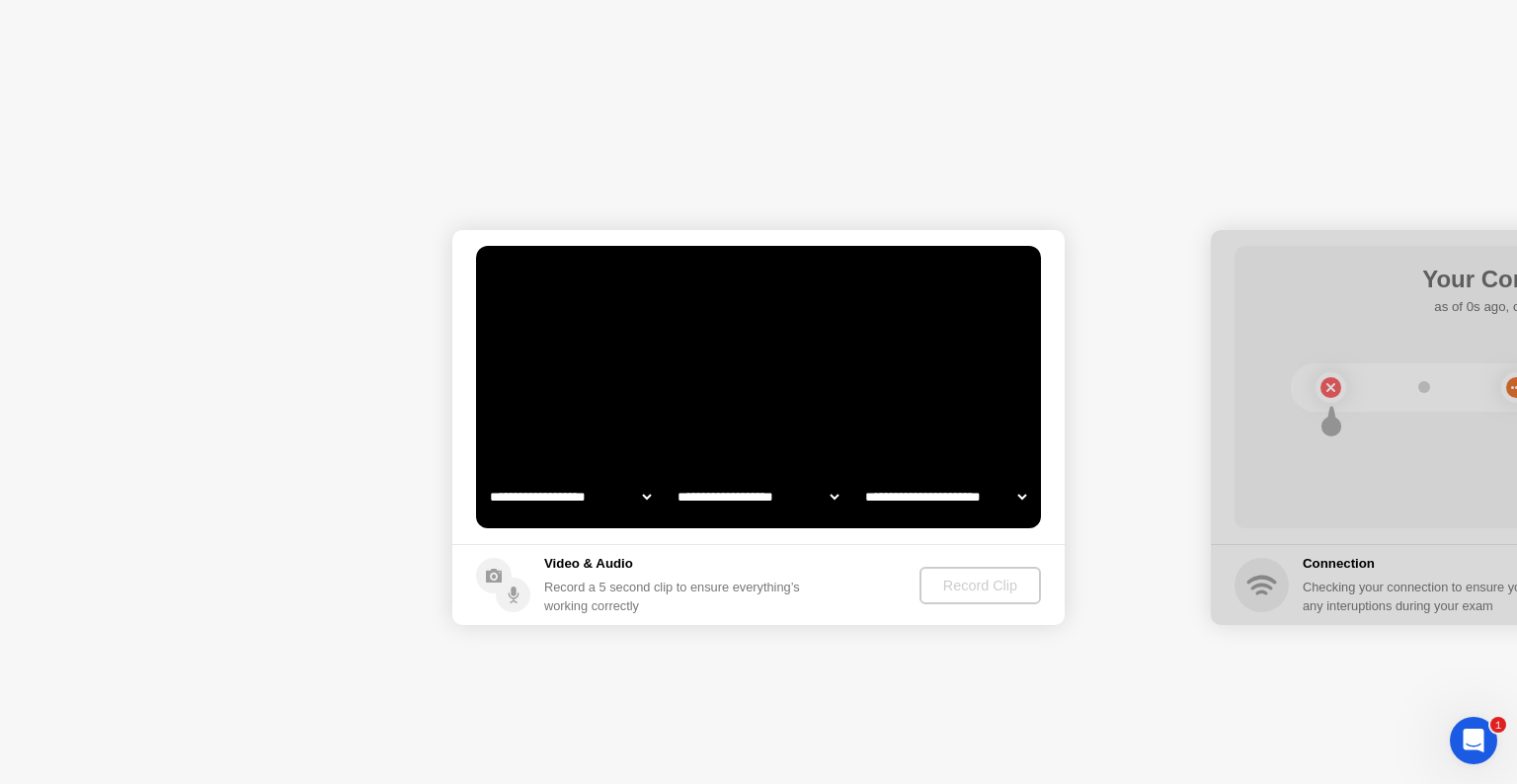 select on "**********" 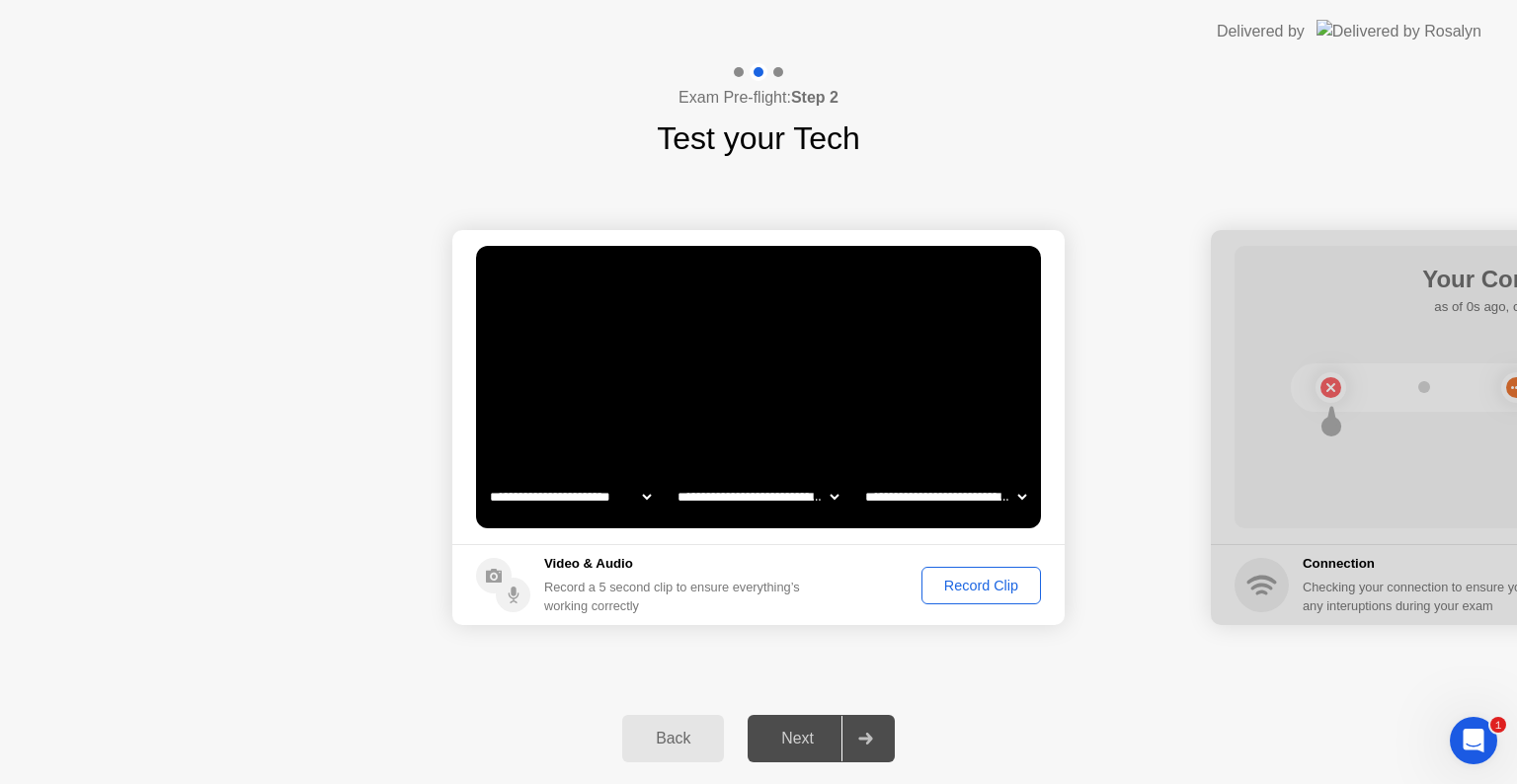 click on "Record Clip" 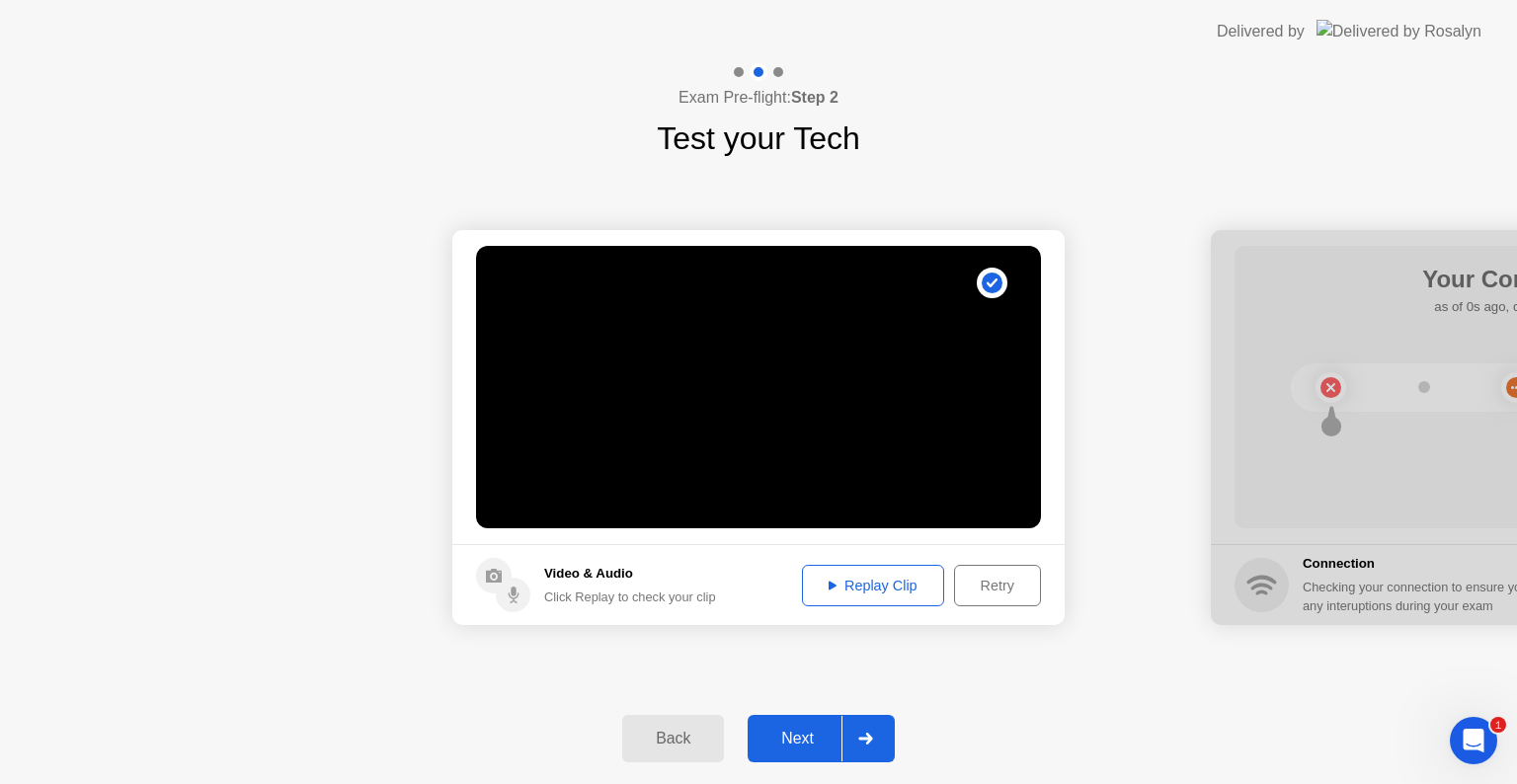 click on "Next" 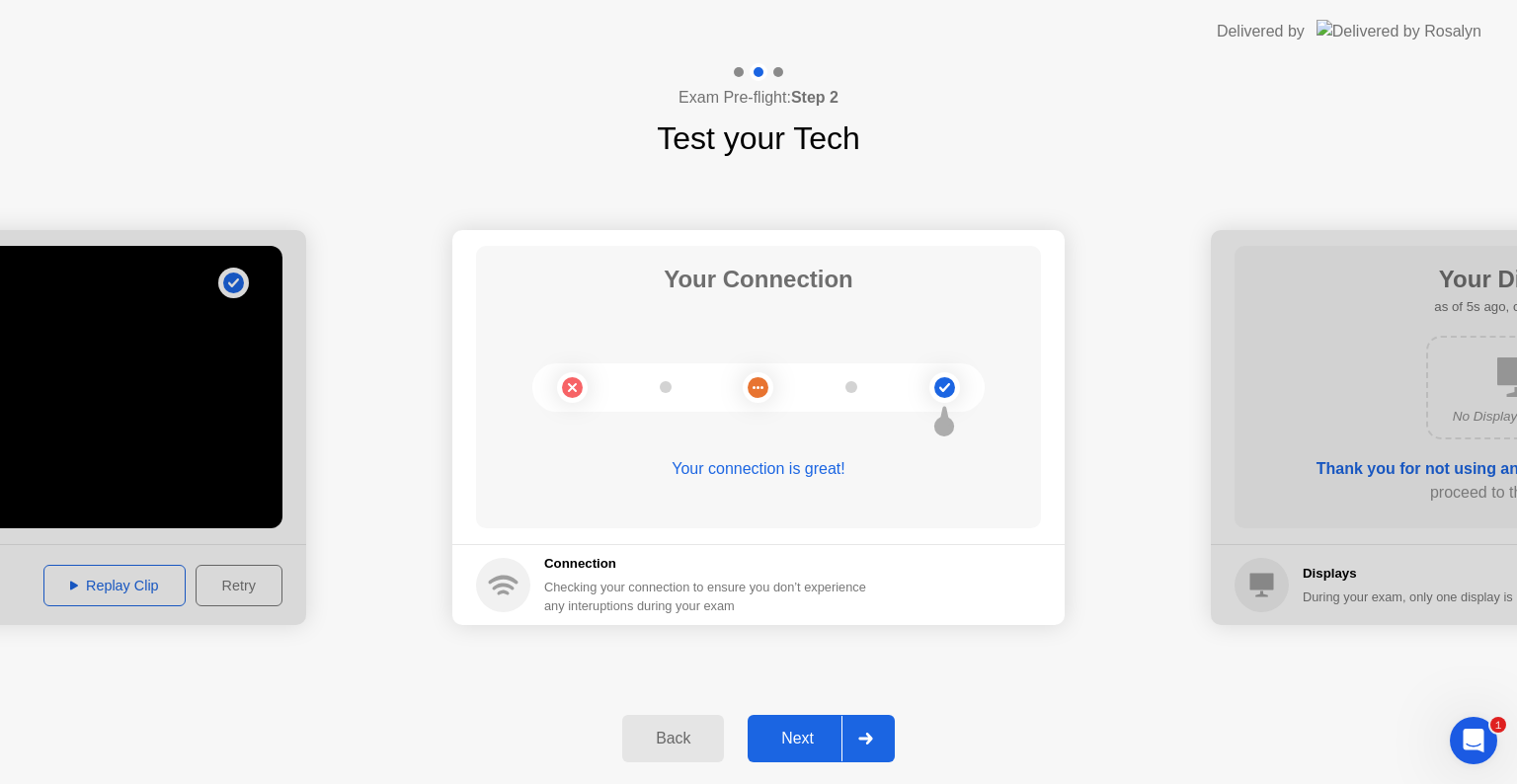 click on "Next" 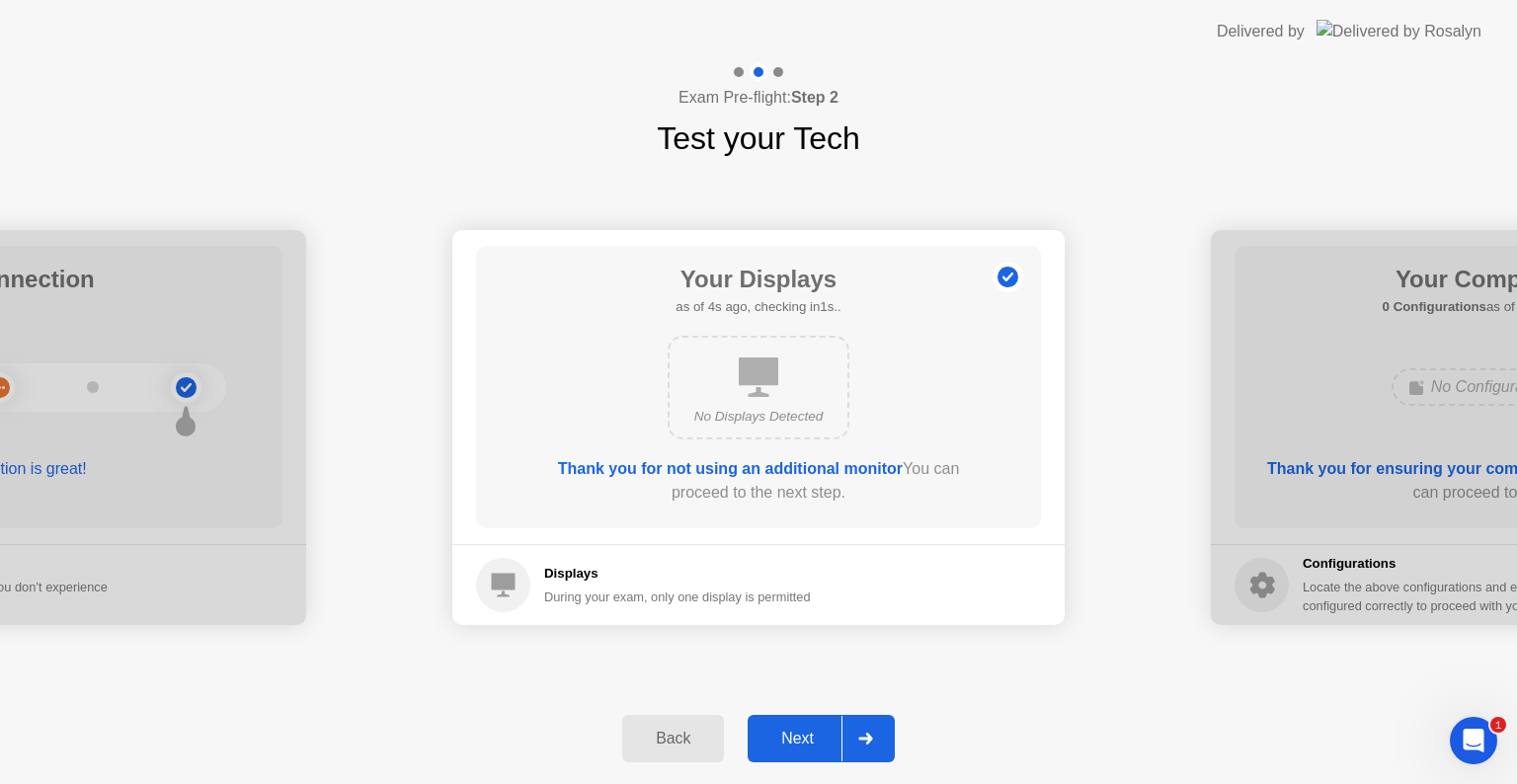click on "Next" 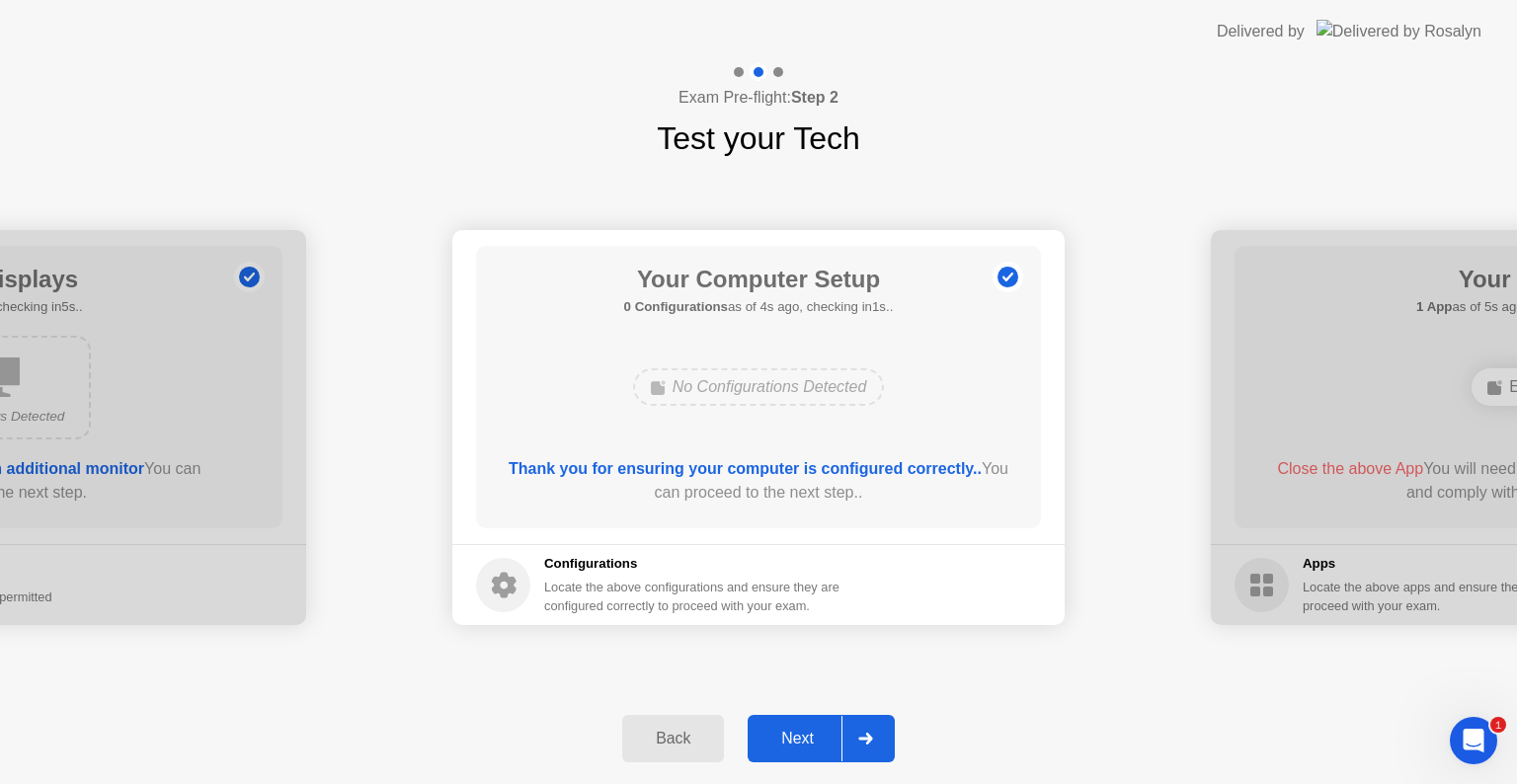 click on "Next" 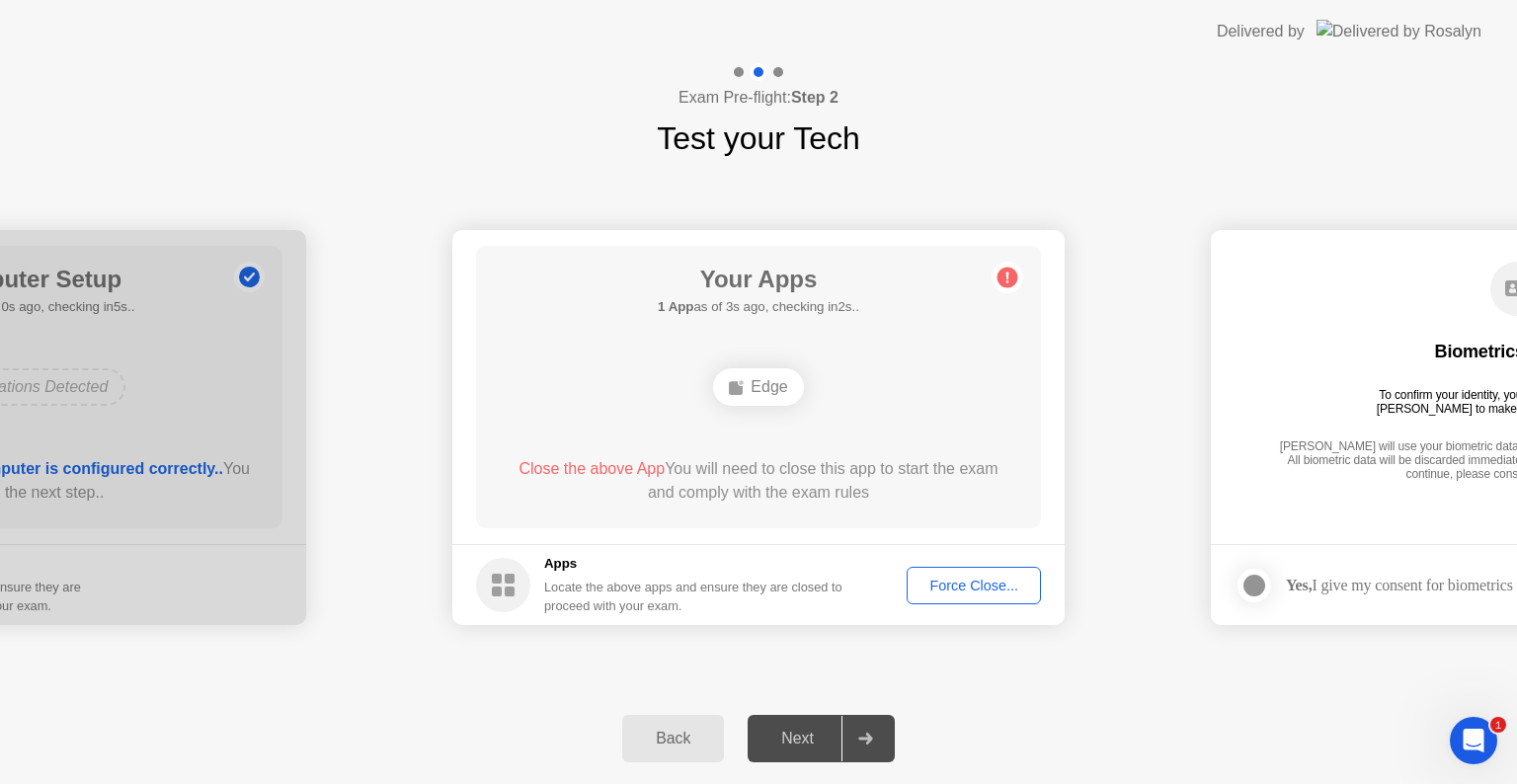 click on "Force Close..." 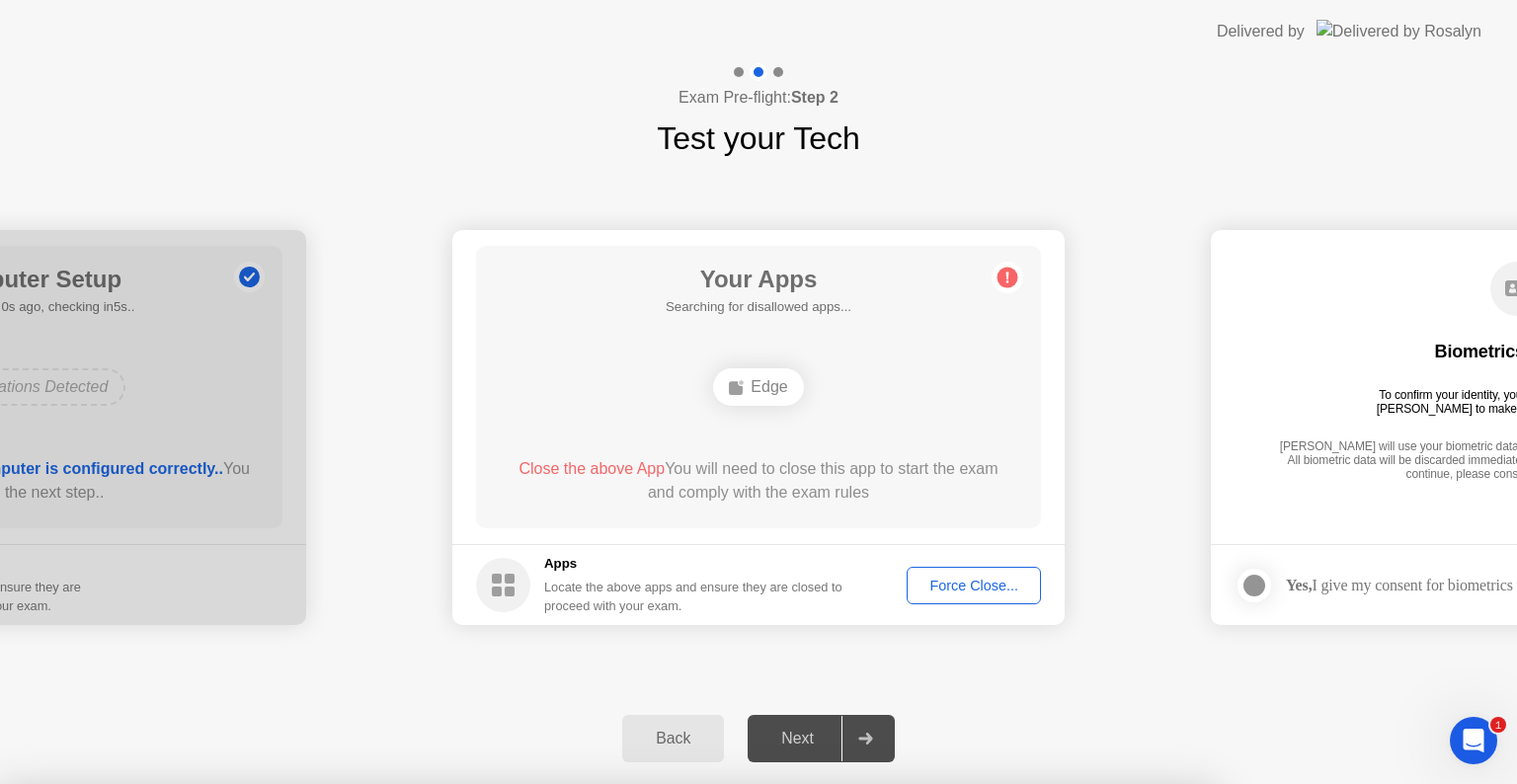click on "Confirm" at bounding box center (673, 1057) 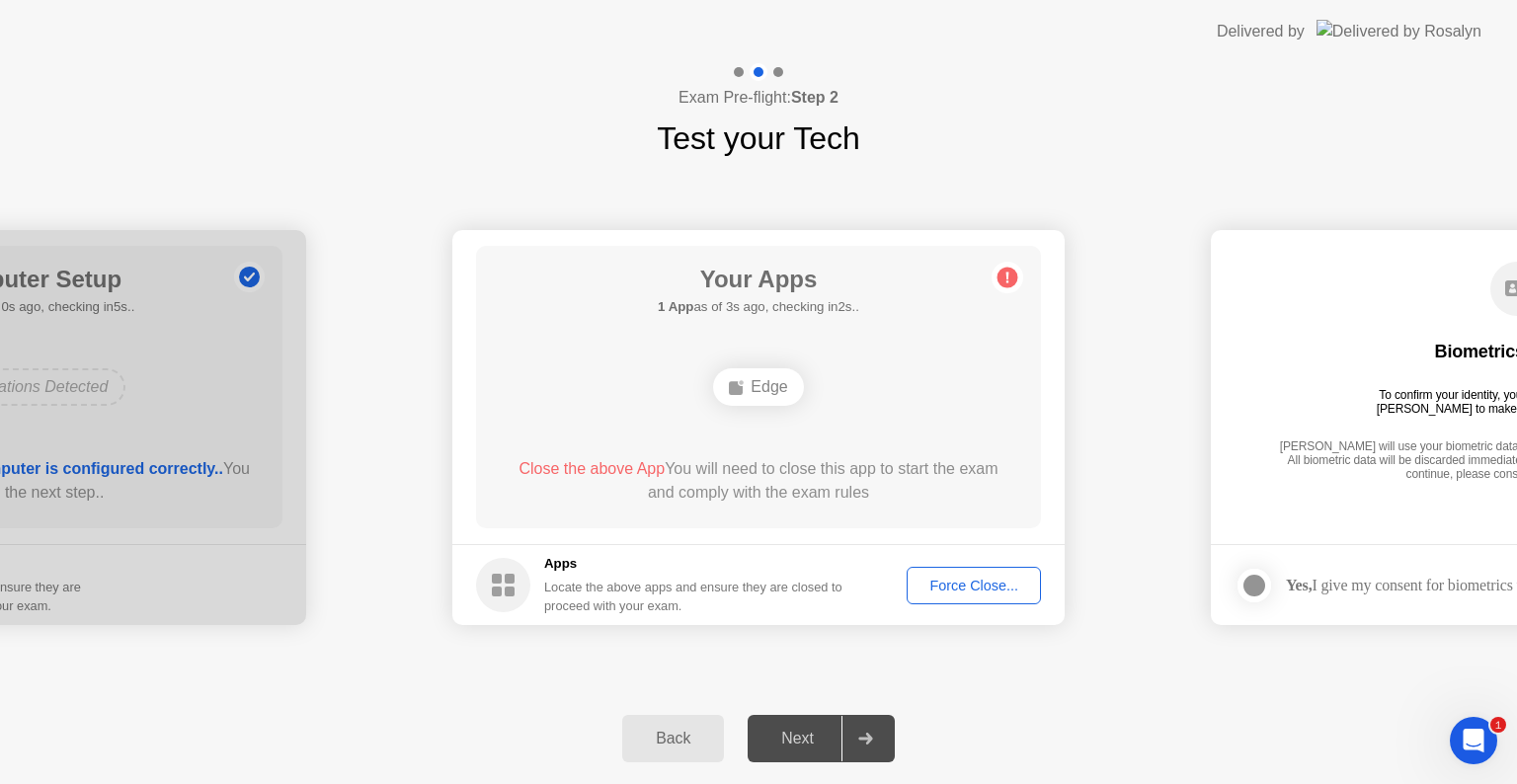 click on "Back Next" 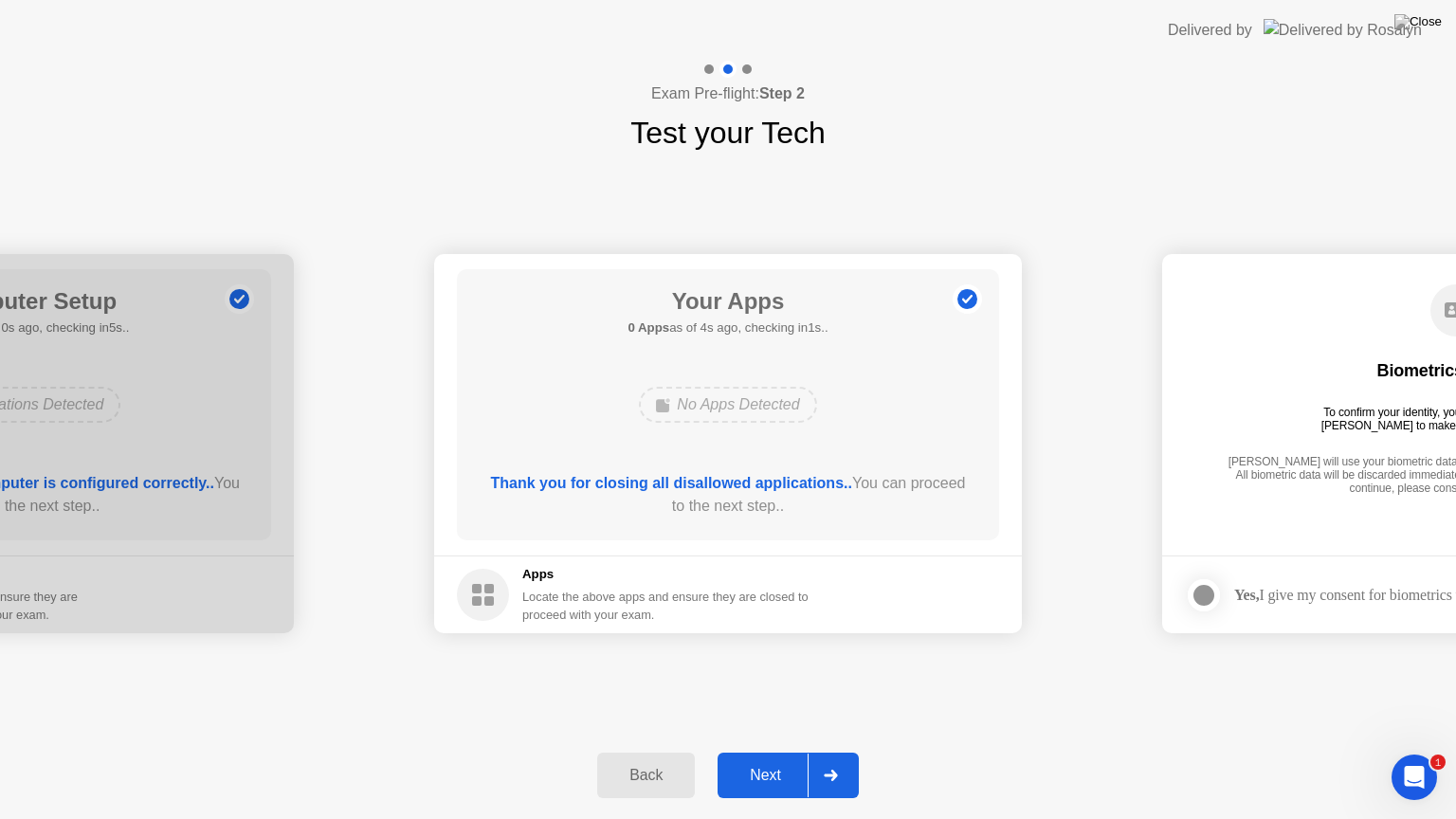 click on "Next" 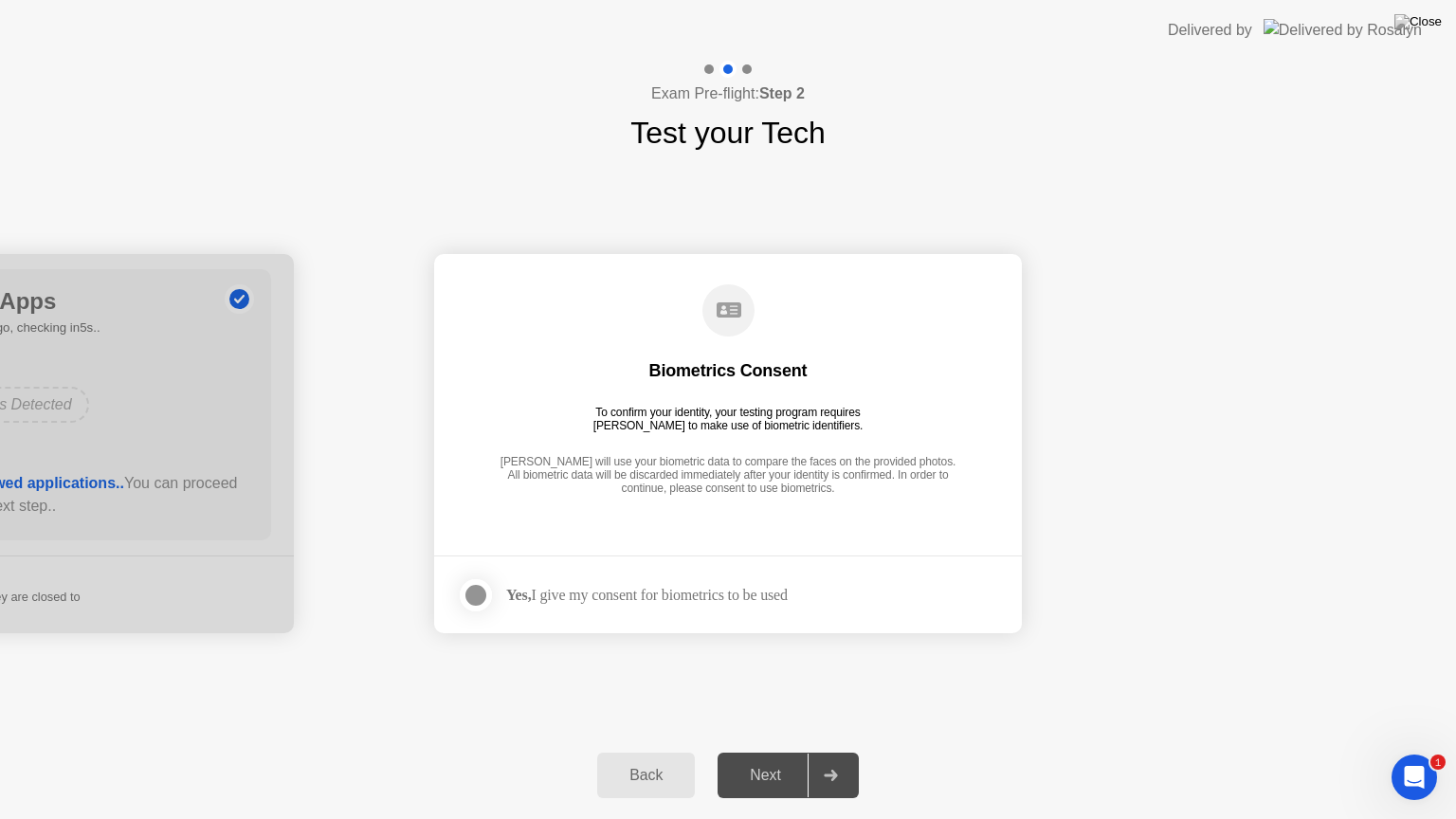 click on "Next" 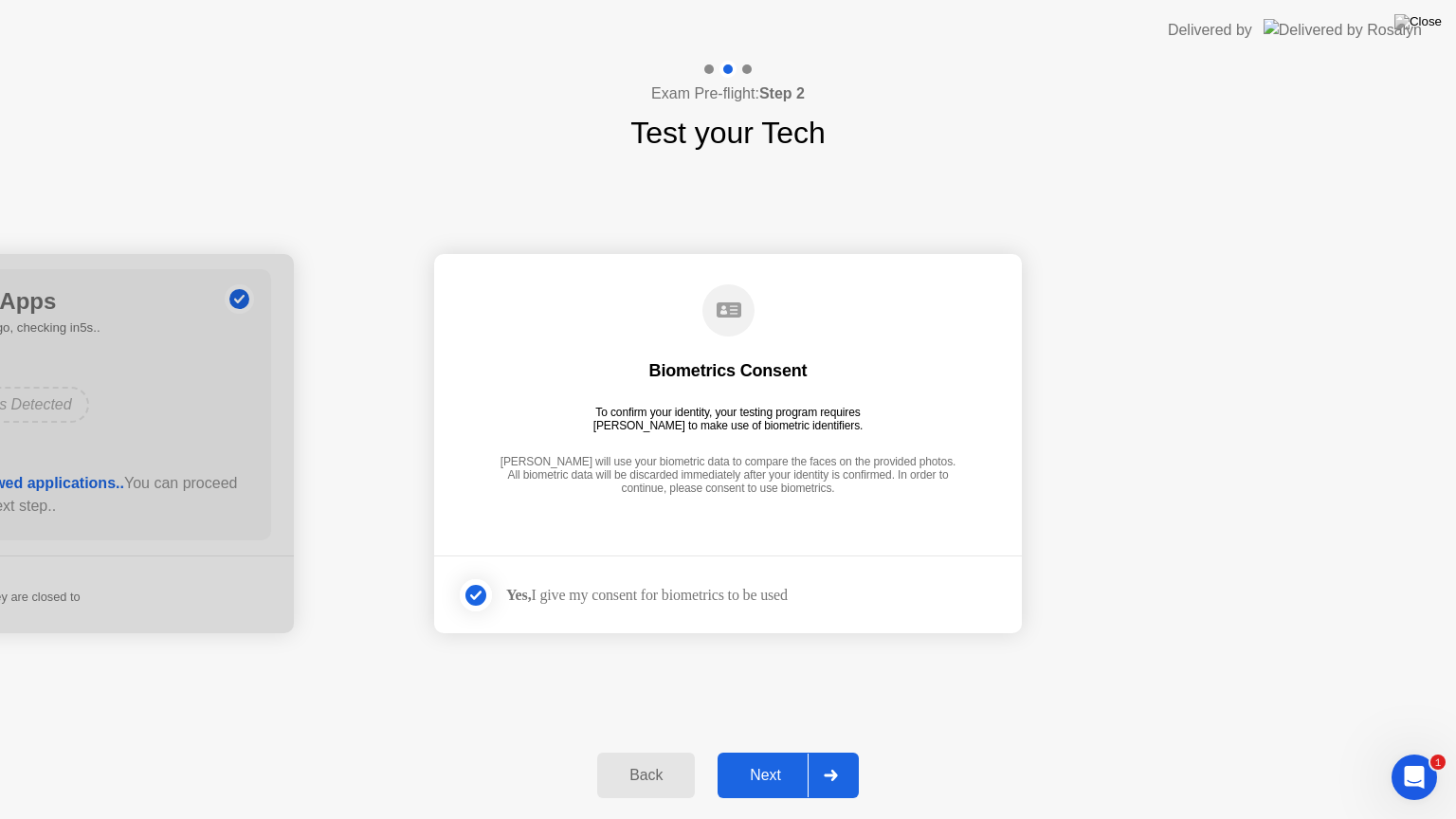 click on "Next" 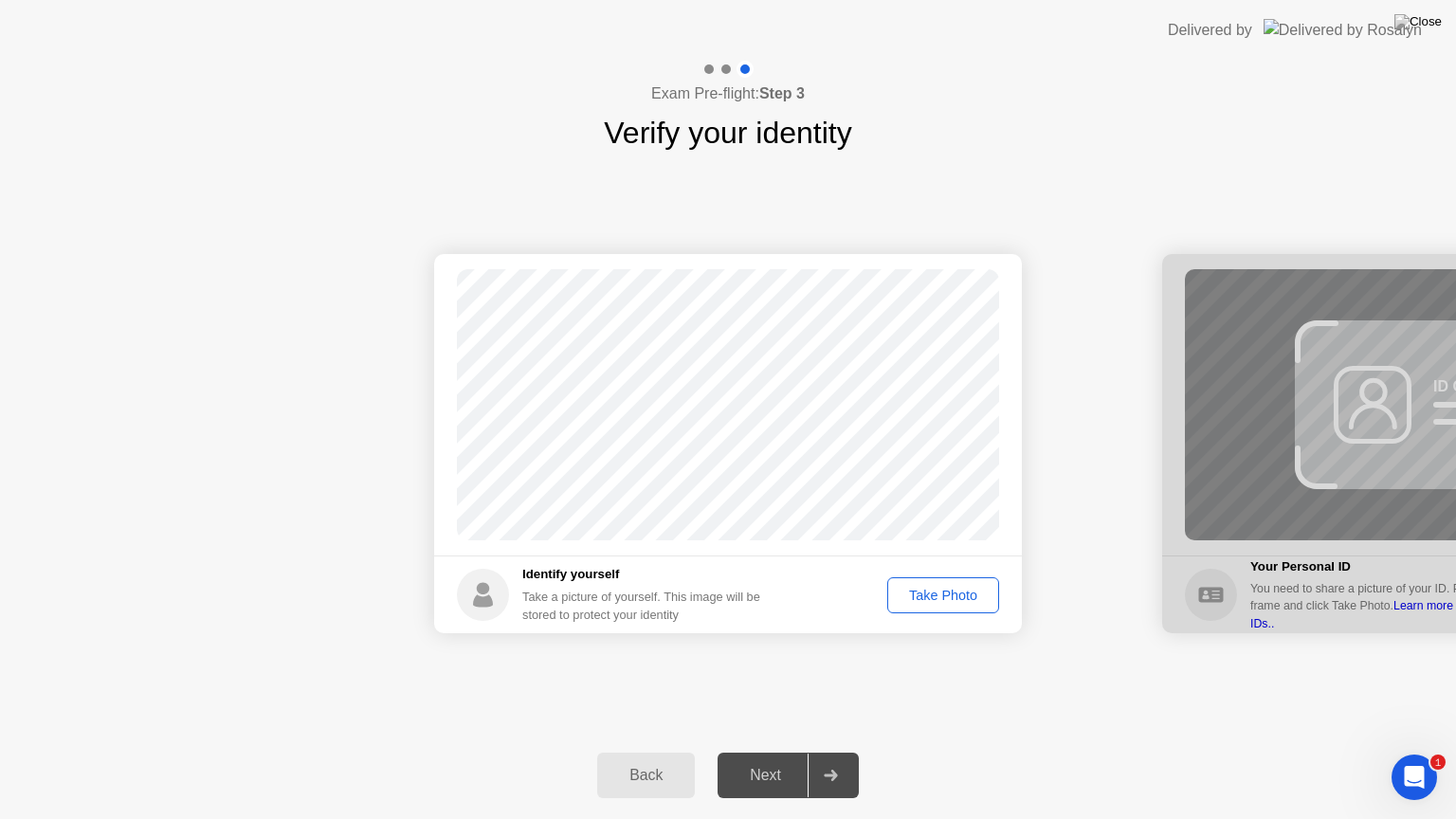 click on "Take Photo" 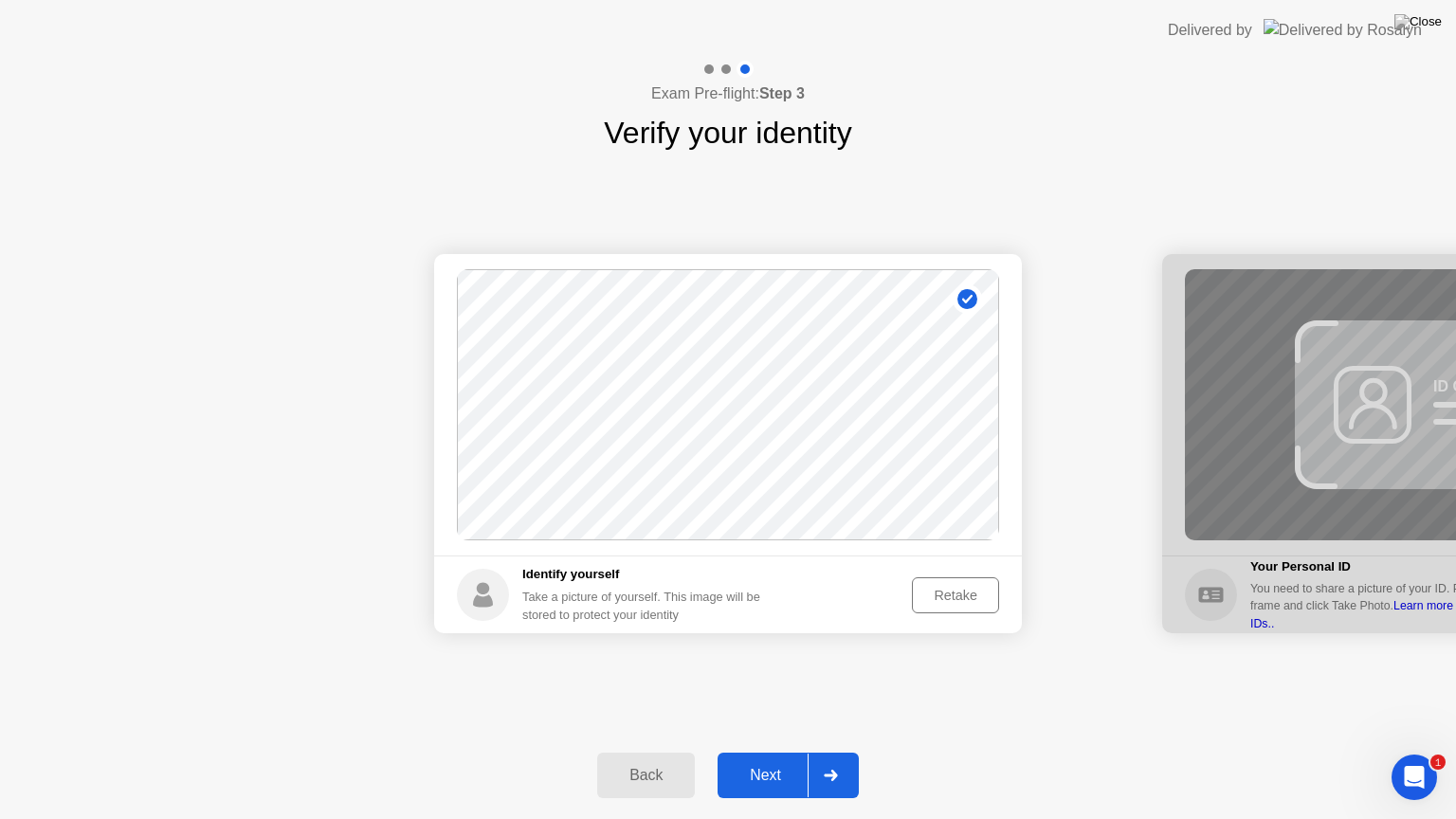 click on "Next" 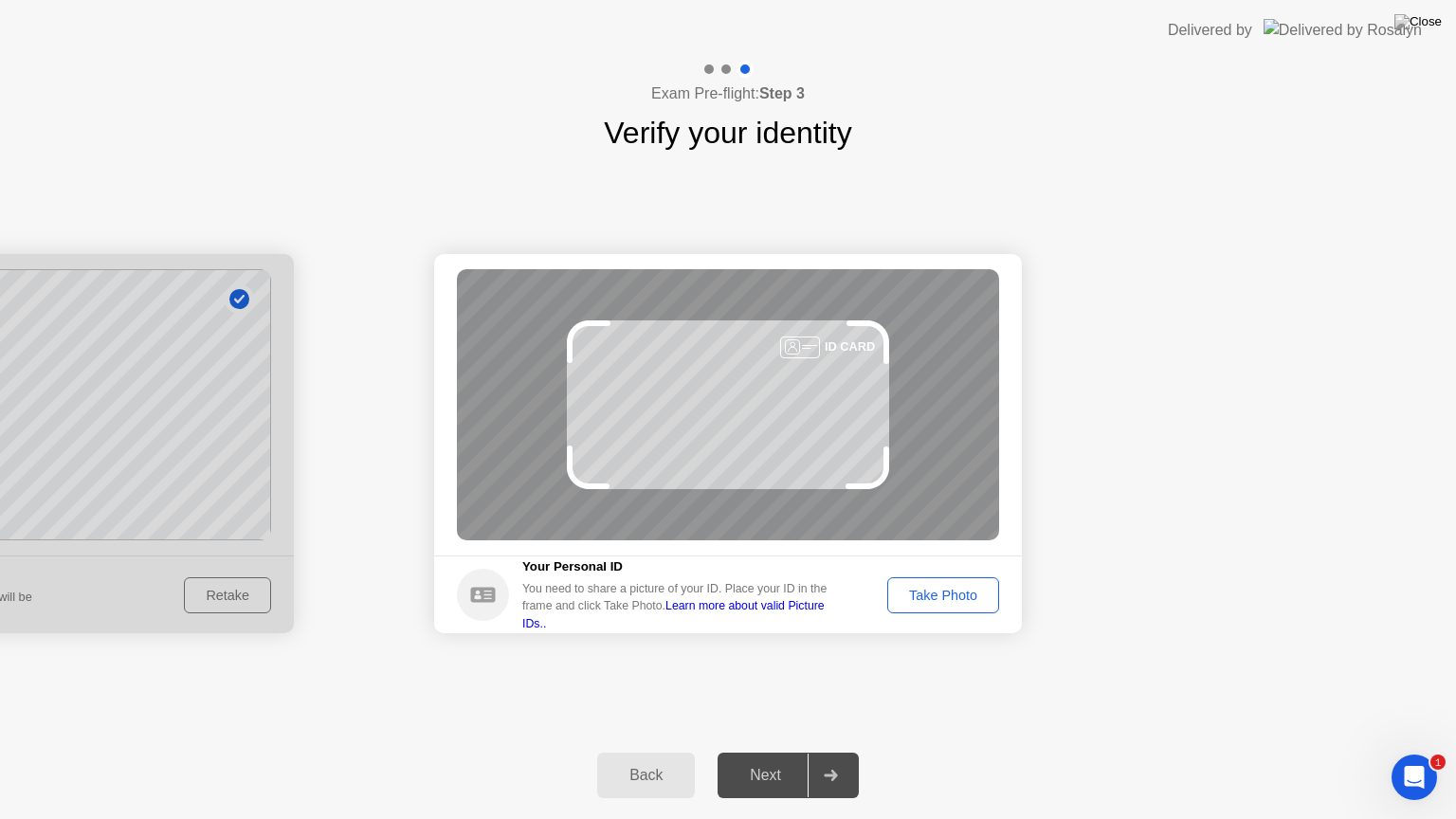 click on "Take Photo" 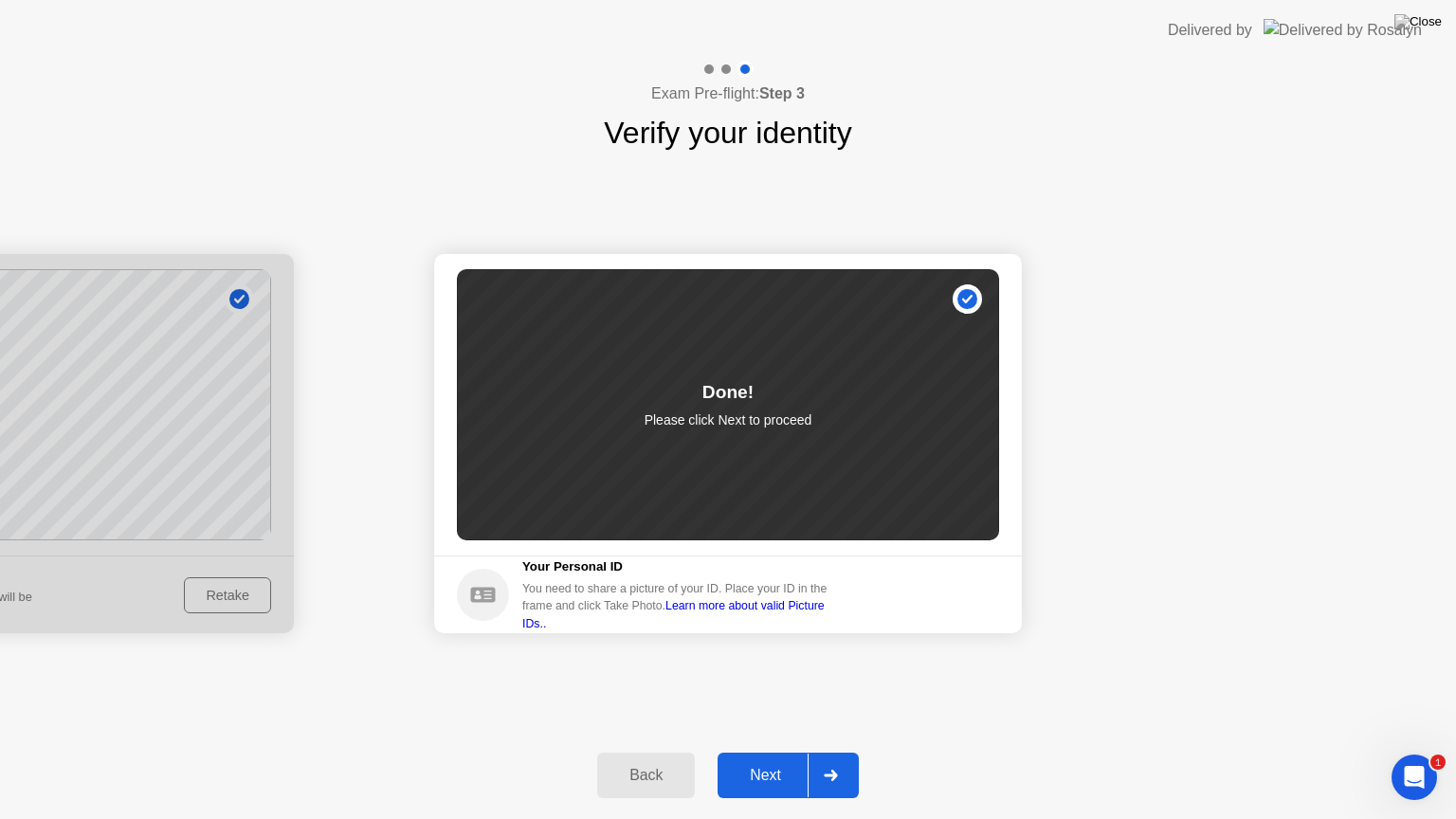 click on "Next" 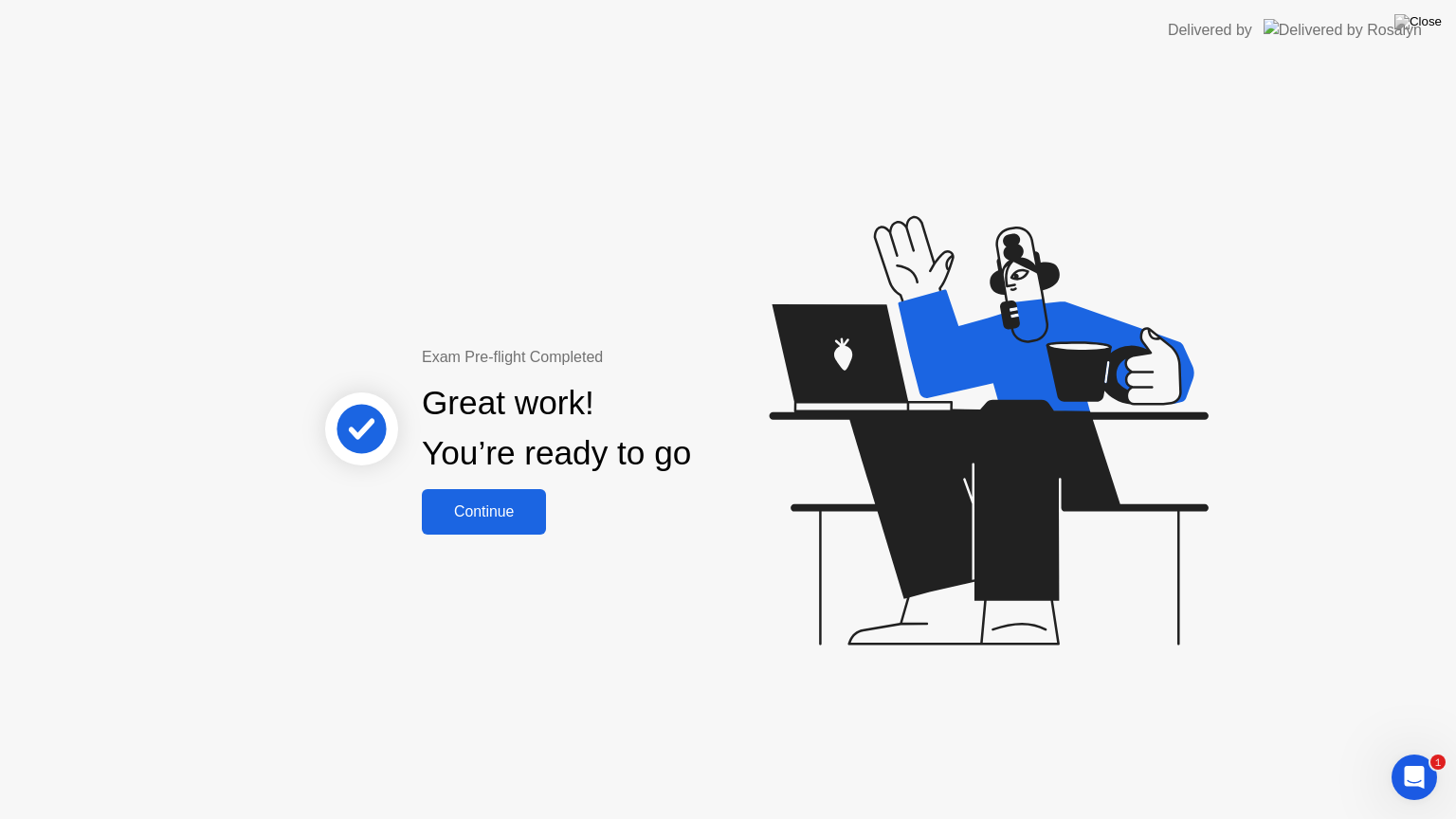 click on "Continue" 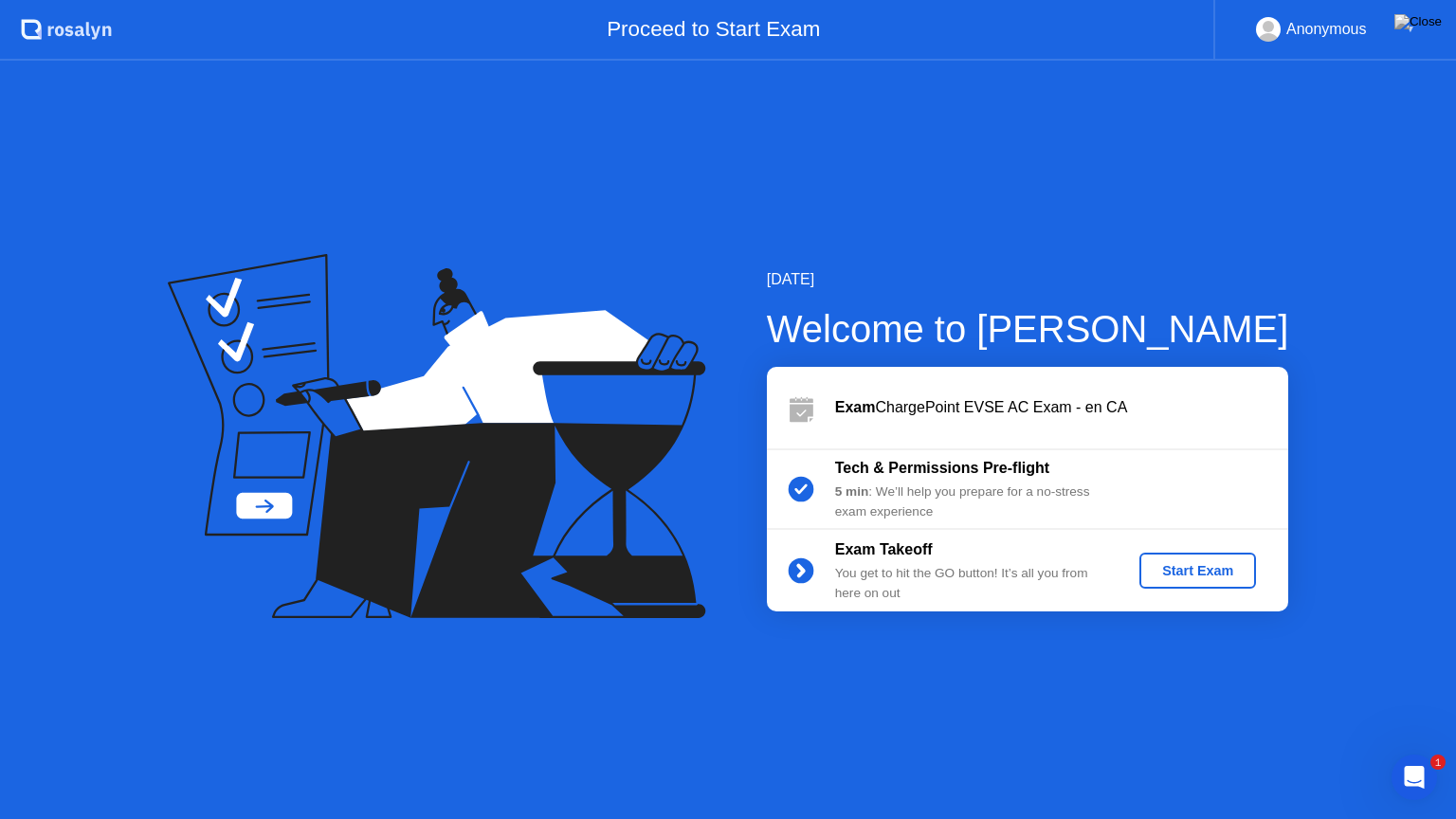 click on "Start Exam" 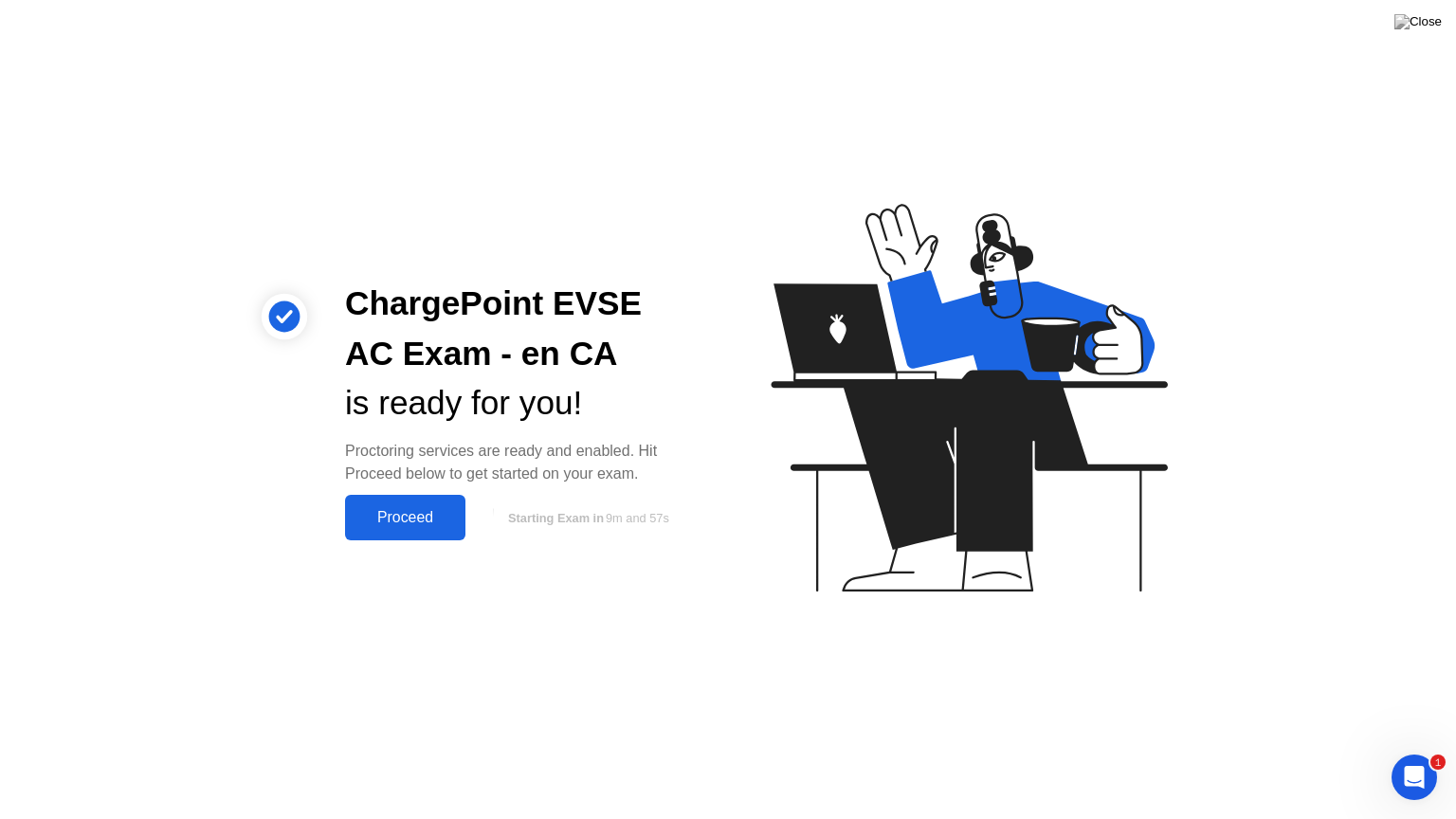 click on "Proceed" 